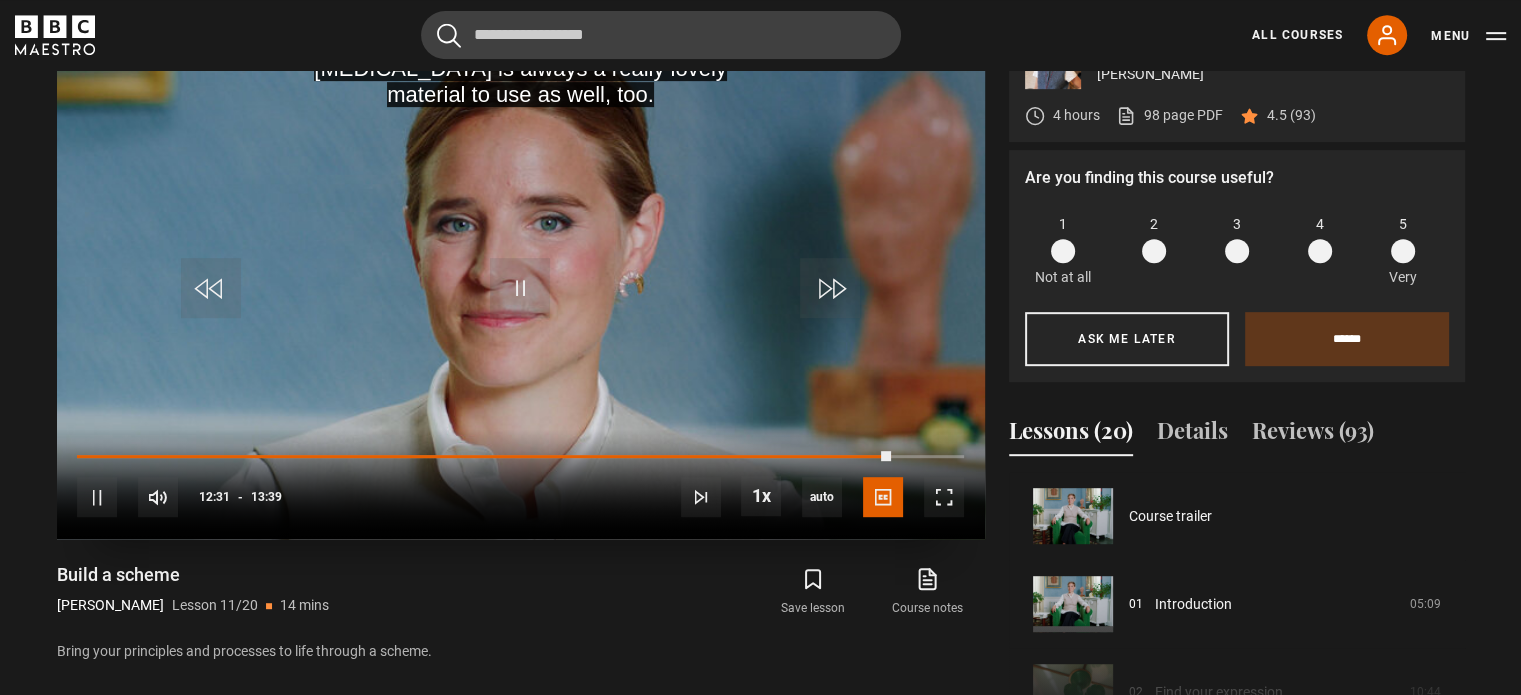 scroll, scrollTop: 939, scrollLeft: 0, axis: vertical 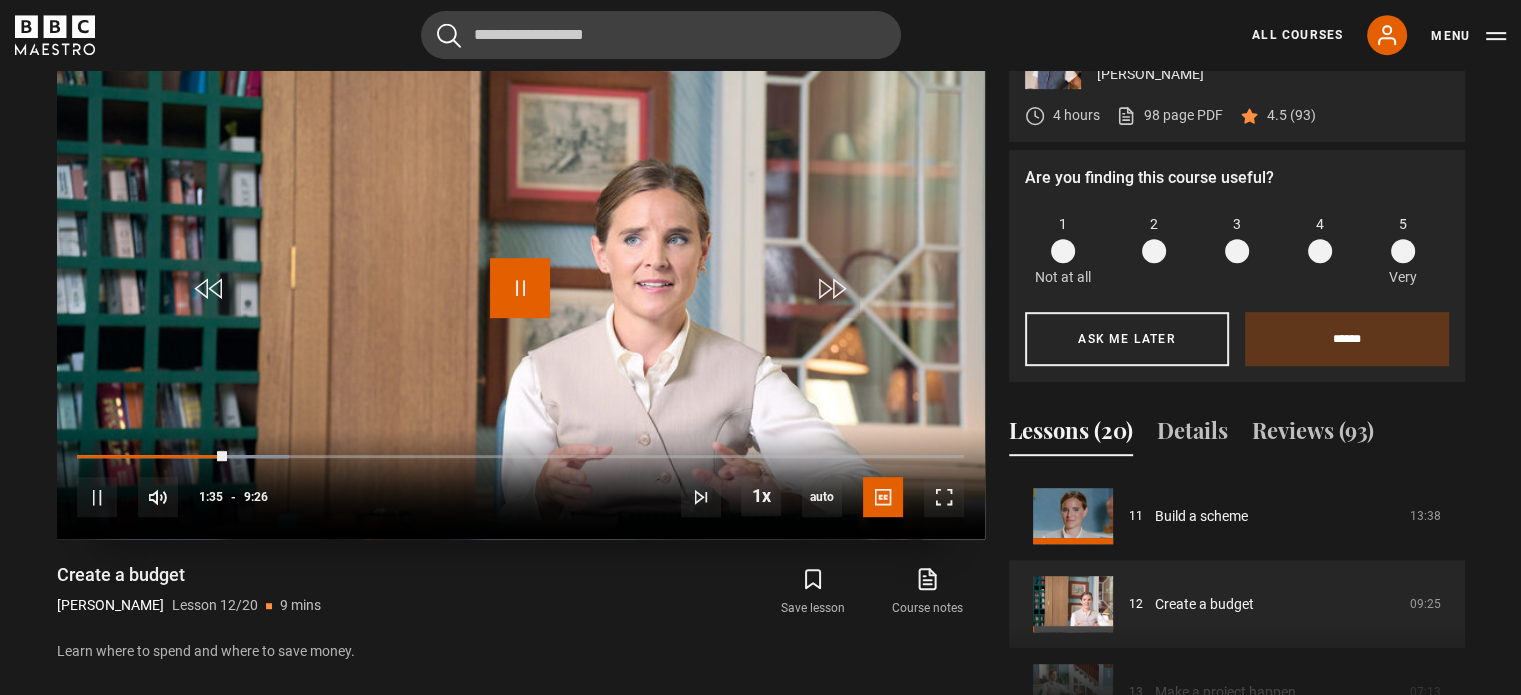 click at bounding box center [520, 288] 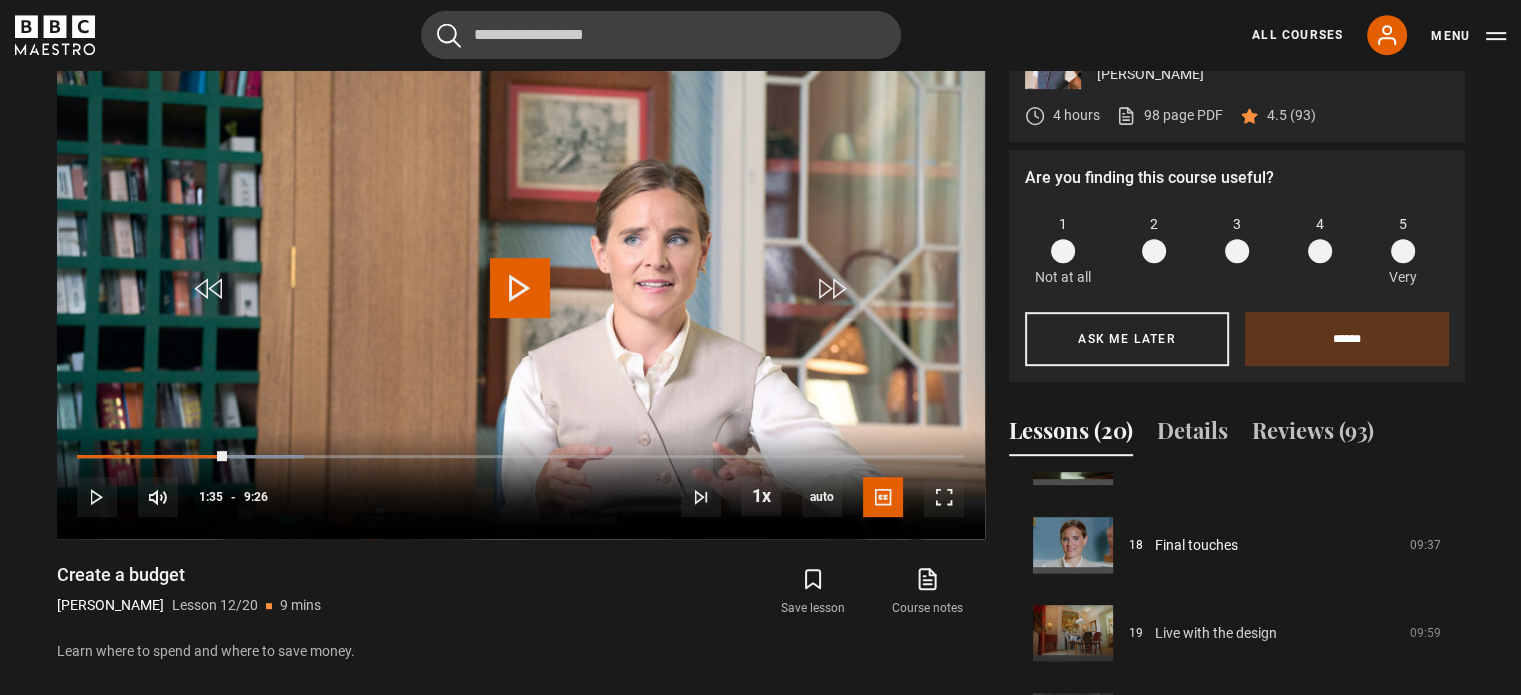 scroll, scrollTop: 1576, scrollLeft: 0, axis: vertical 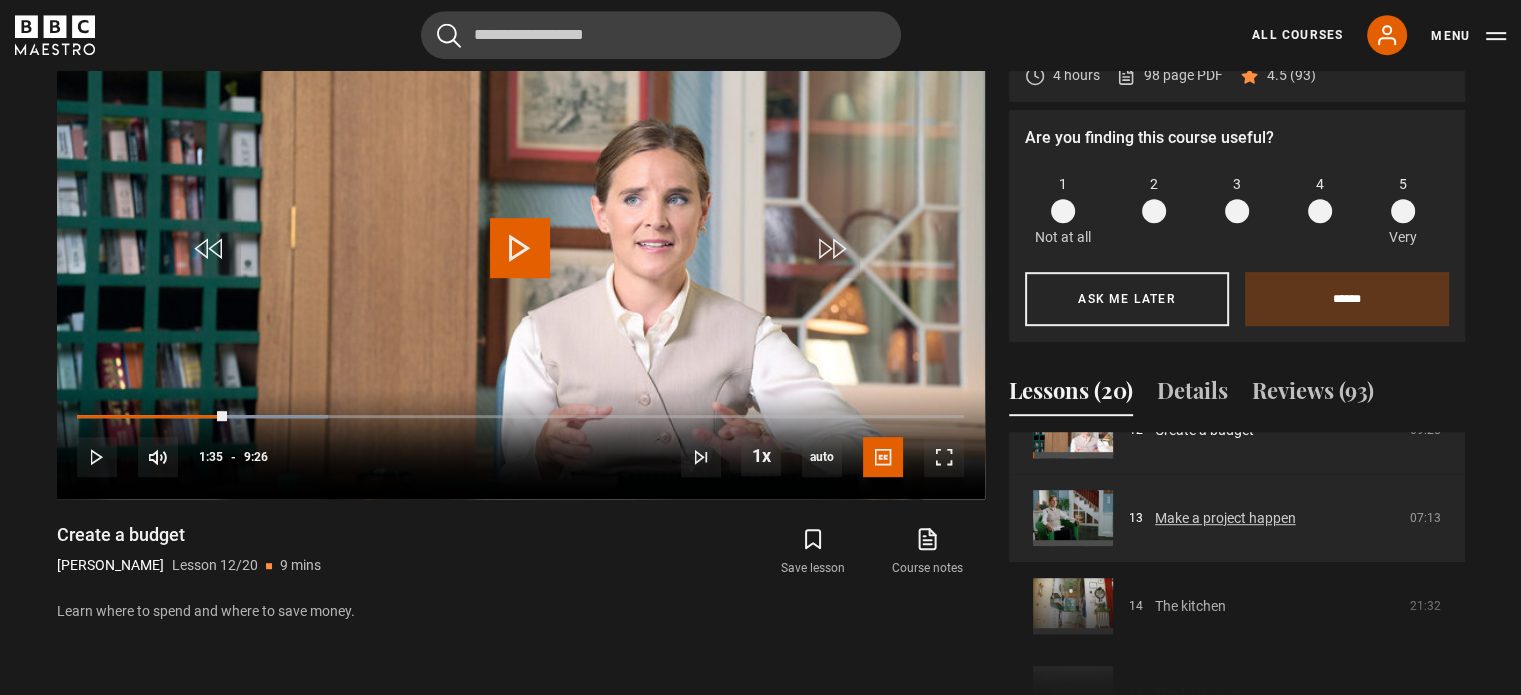 click on "Make a project happen" at bounding box center [1225, 518] 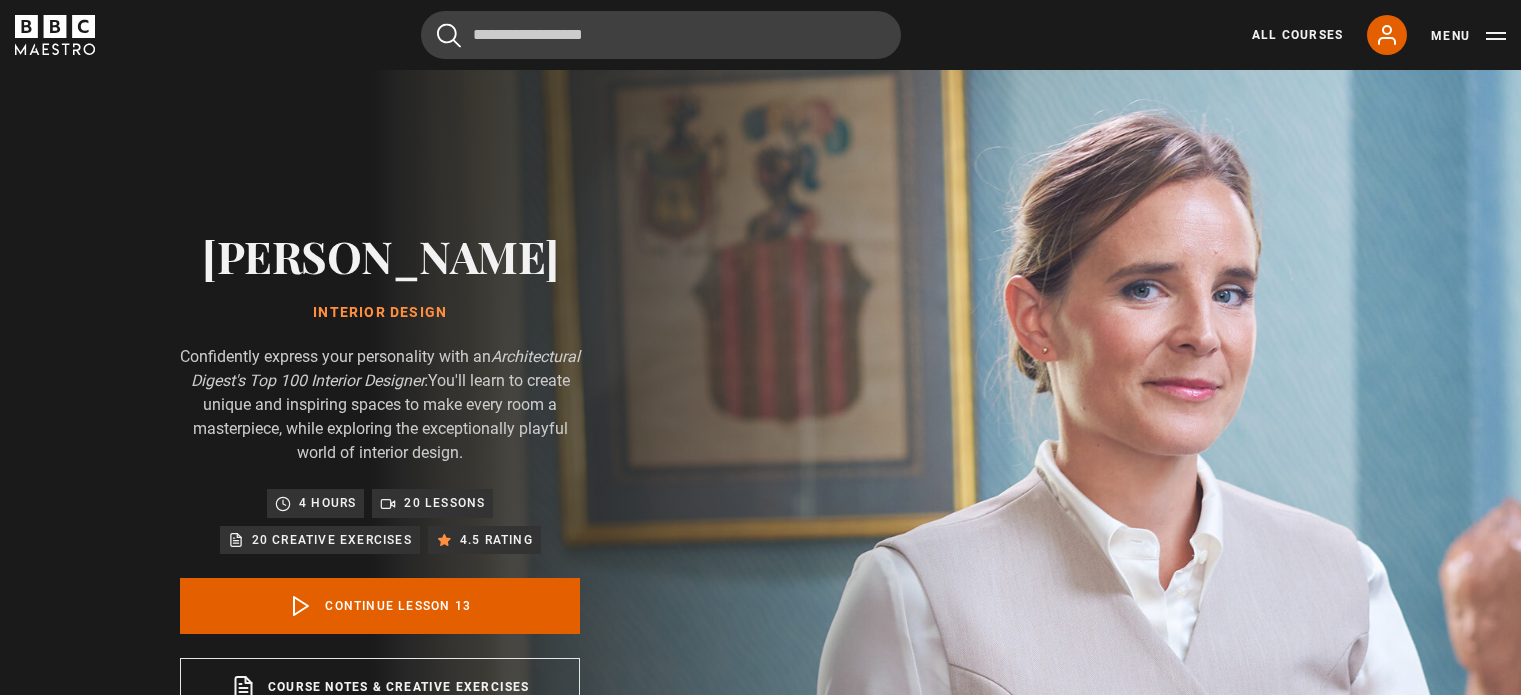 scroll, scrollTop: 876, scrollLeft: 0, axis: vertical 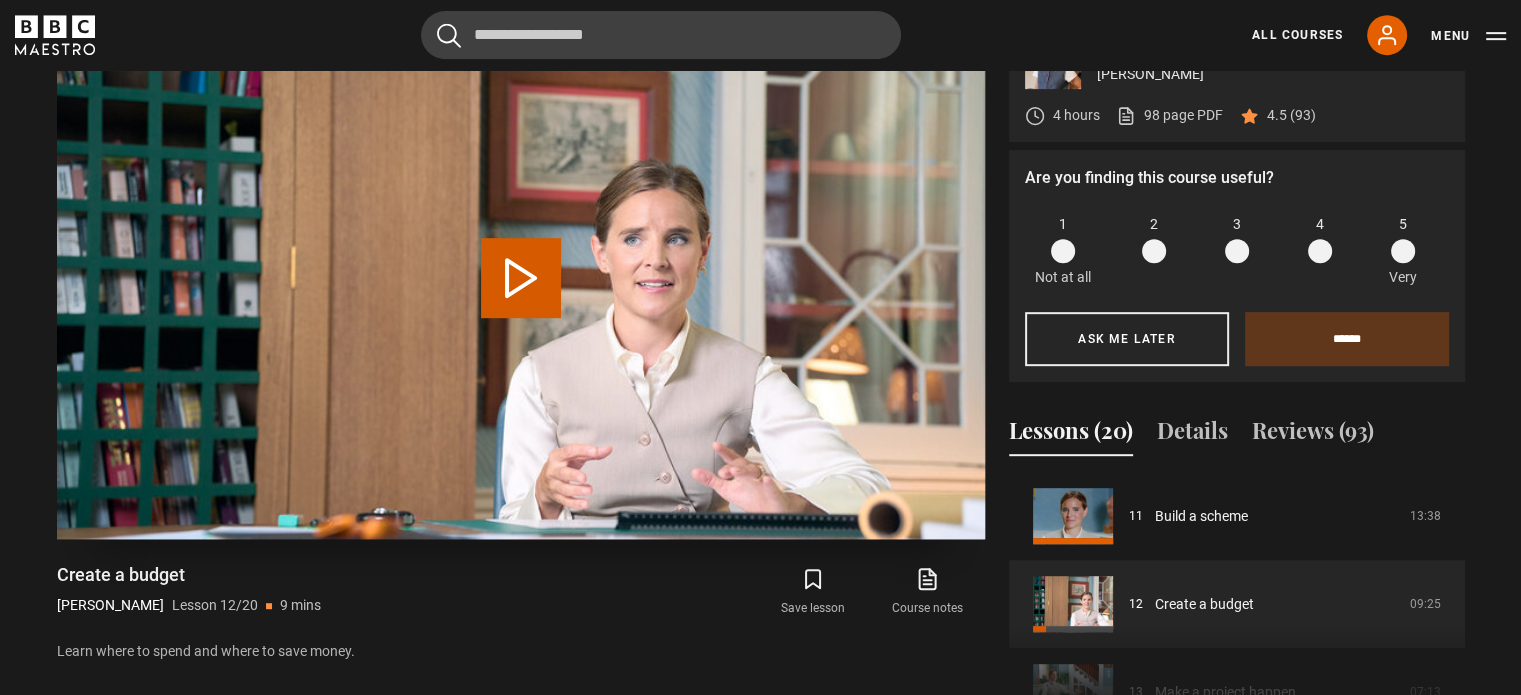 click on "Play Lesson Create a budget" at bounding box center (521, 278) 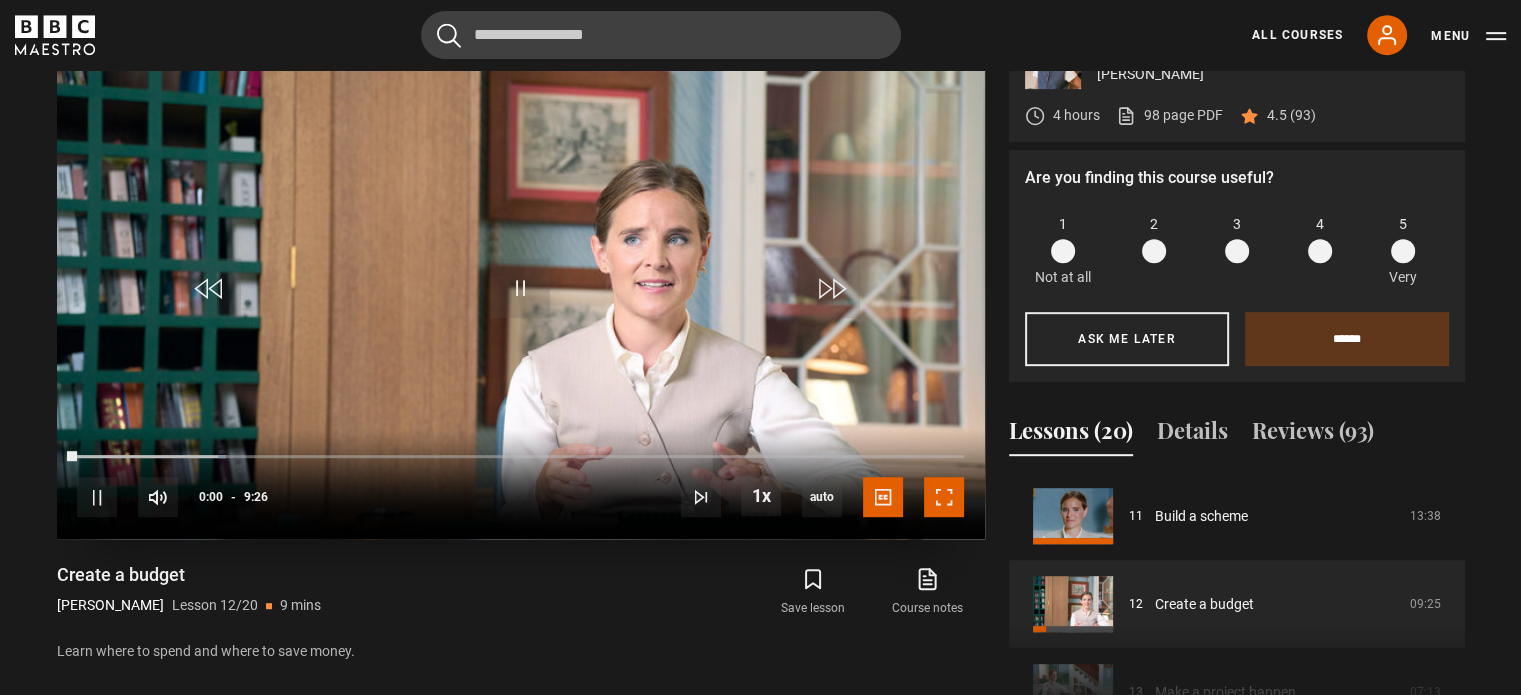 click at bounding box center [944, 497] 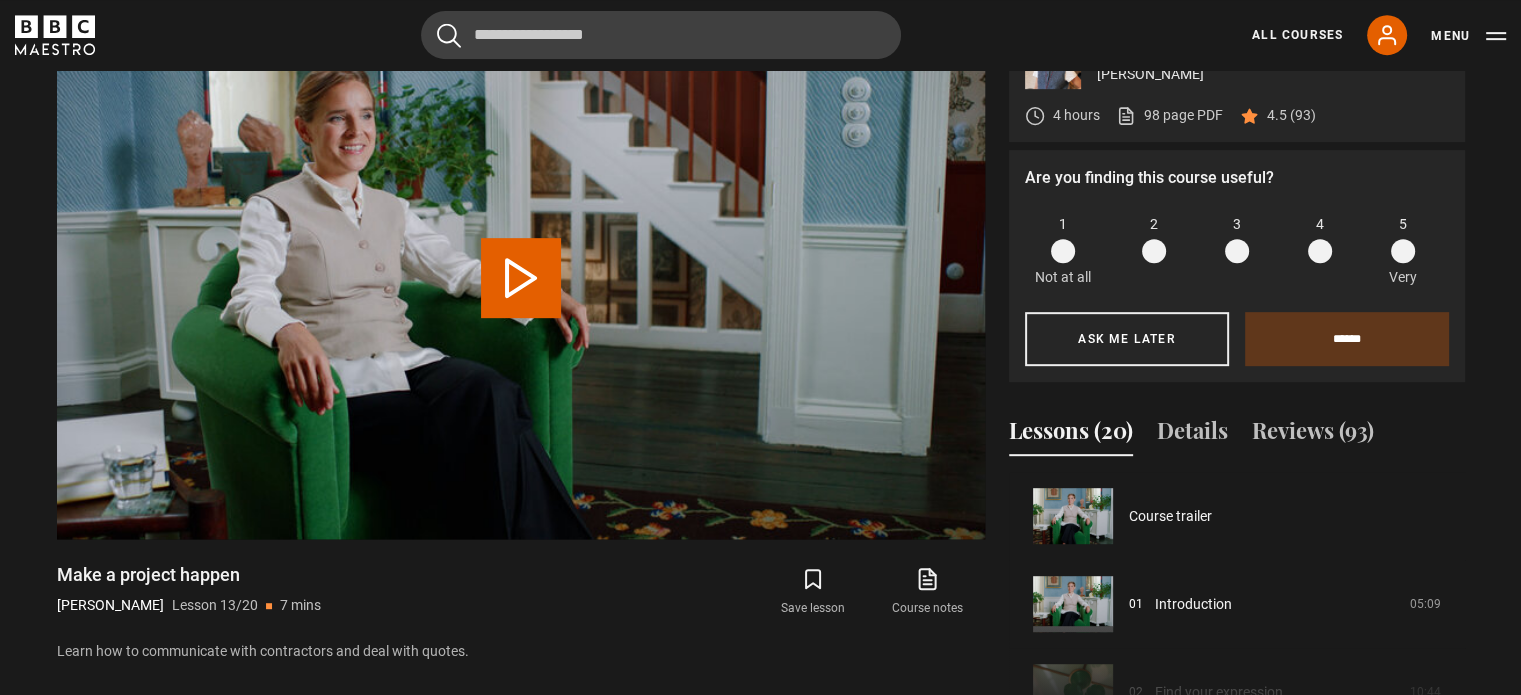 scroll, scrollTop: 1056, scrollLeft: 0, axis: vertical 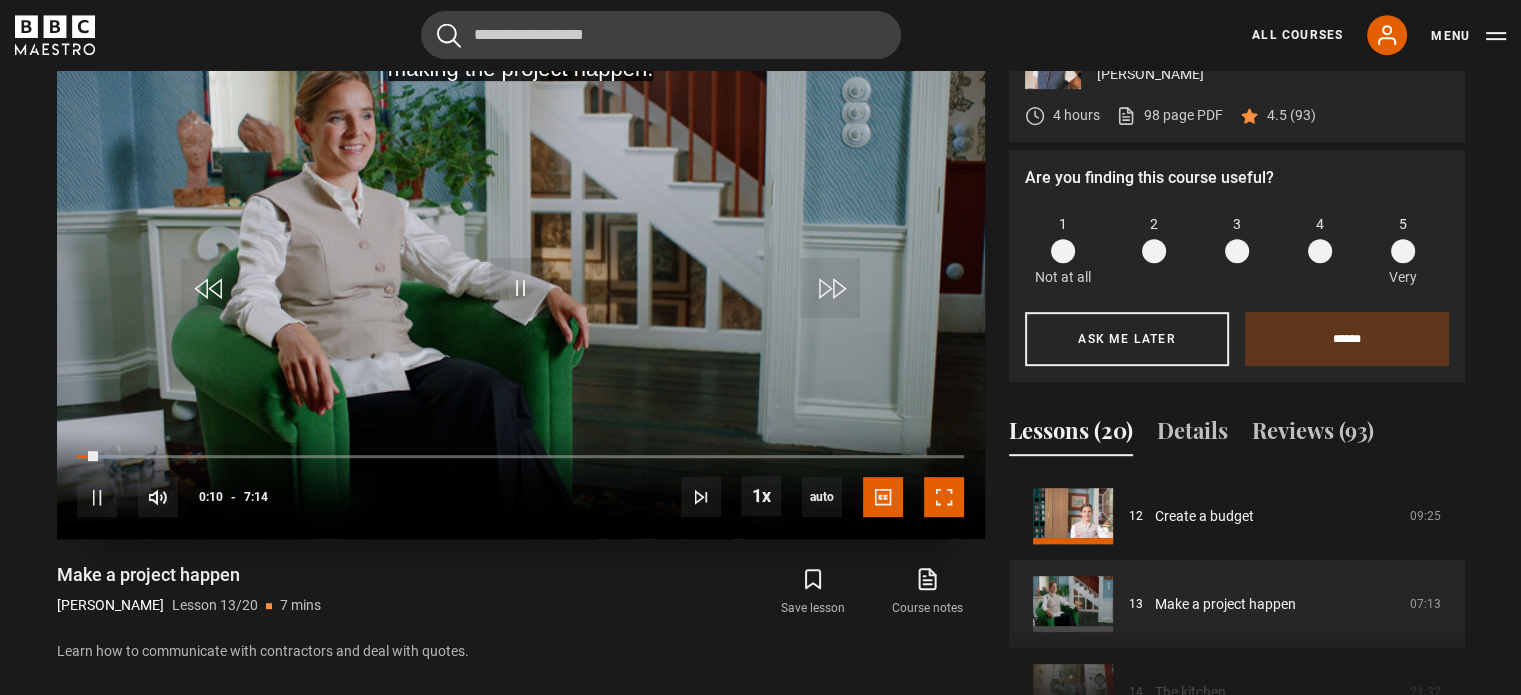 click at bounding box center (944, 497) 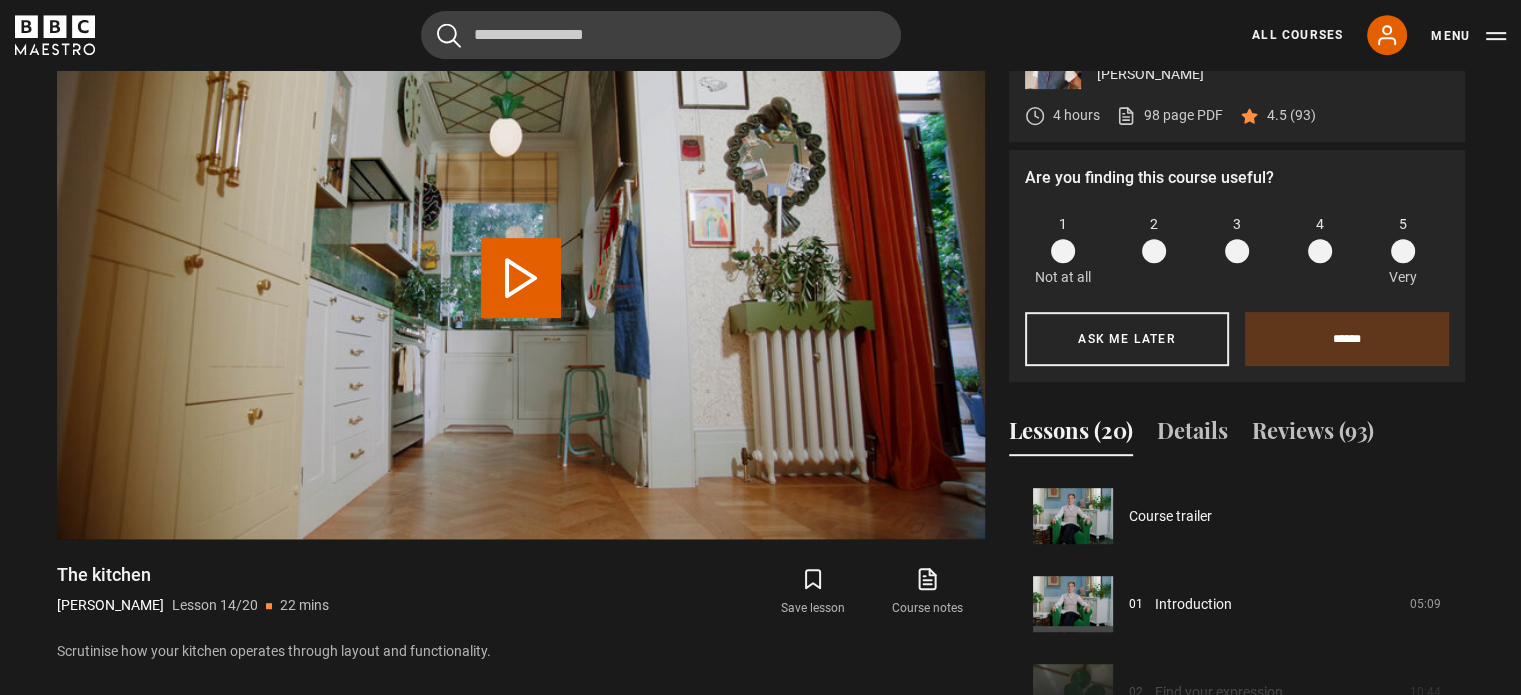 scroll, scrollTop: 1144, scrollLeft: 0, axis: vertical 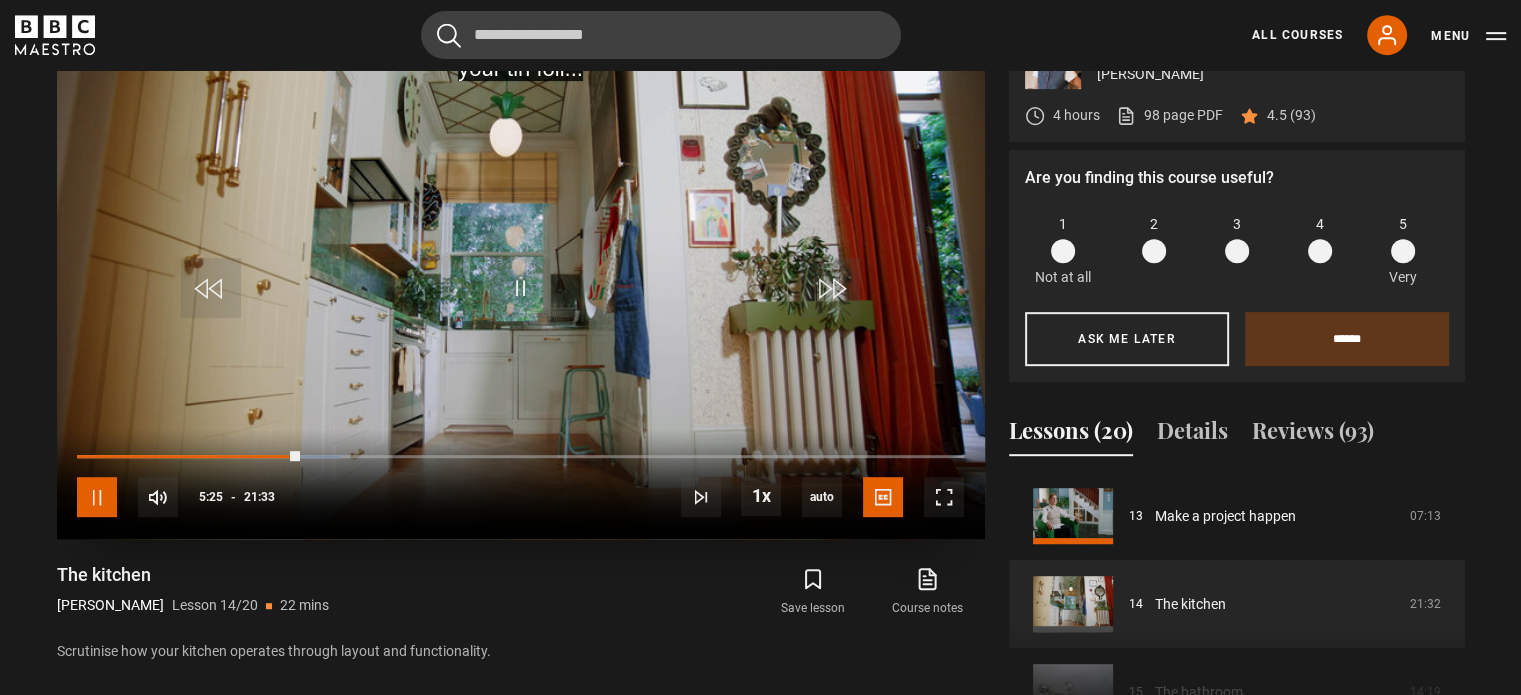 click at bounding box center [97, 497] 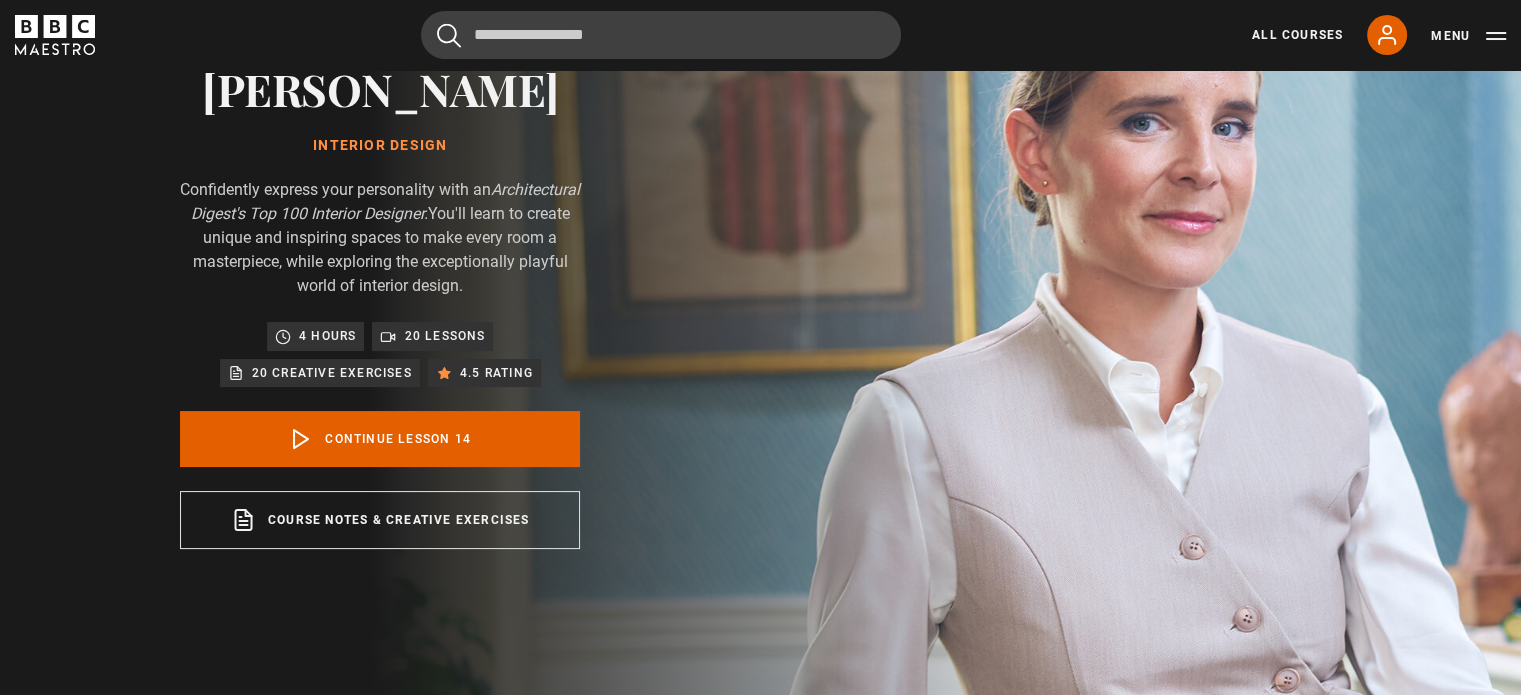 scroll, scrollTop: 0, scrollLeft: 0, axis: both 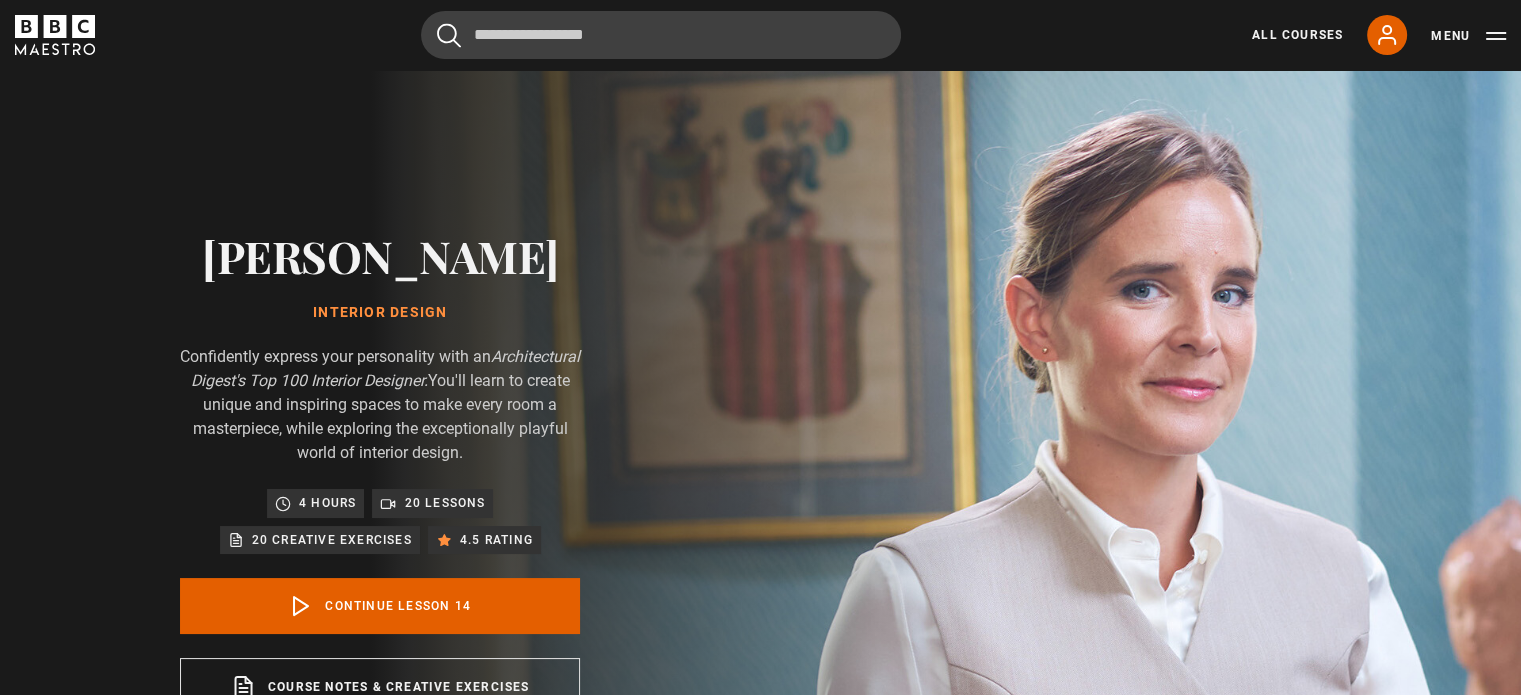click 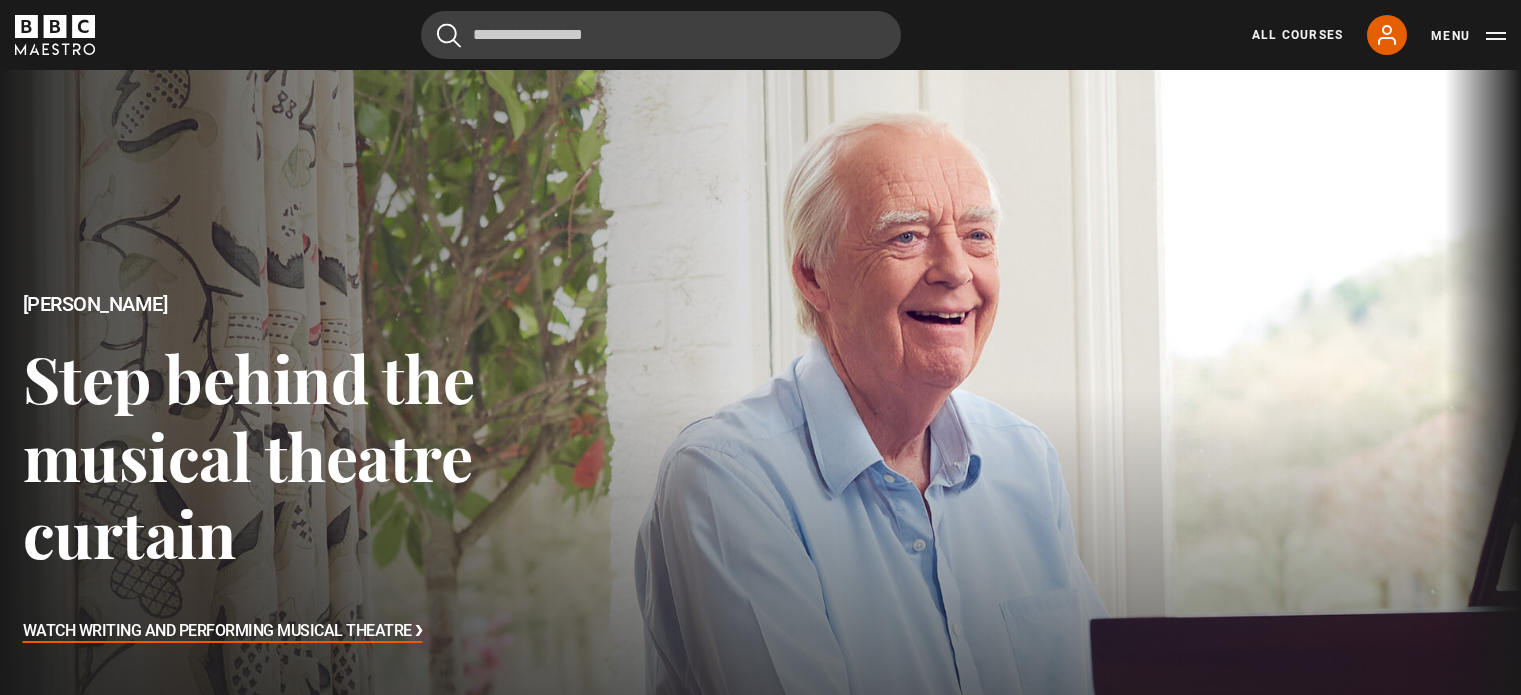scroll, scrollTop: 1823, scrollLeft: 0, axis: vertical 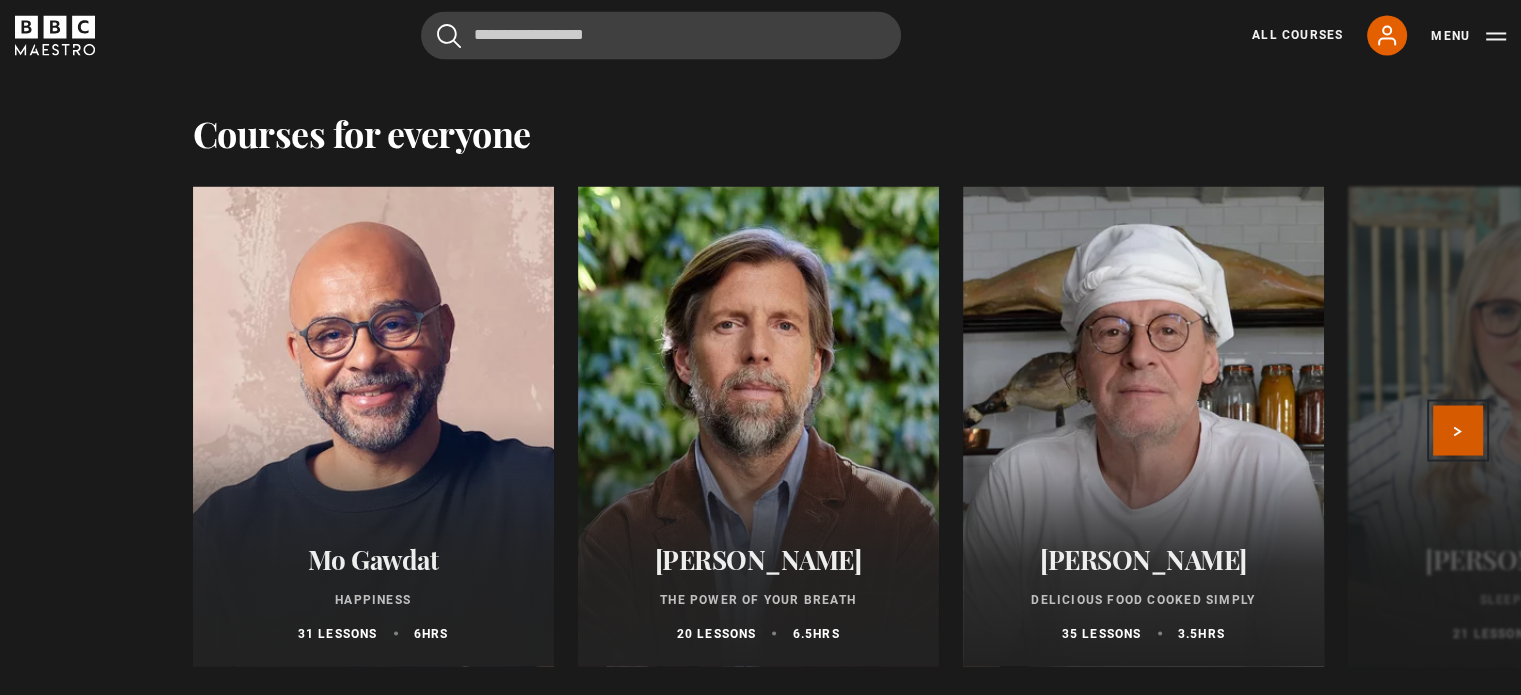 click on "Next" at bounding box center (1458, 430) 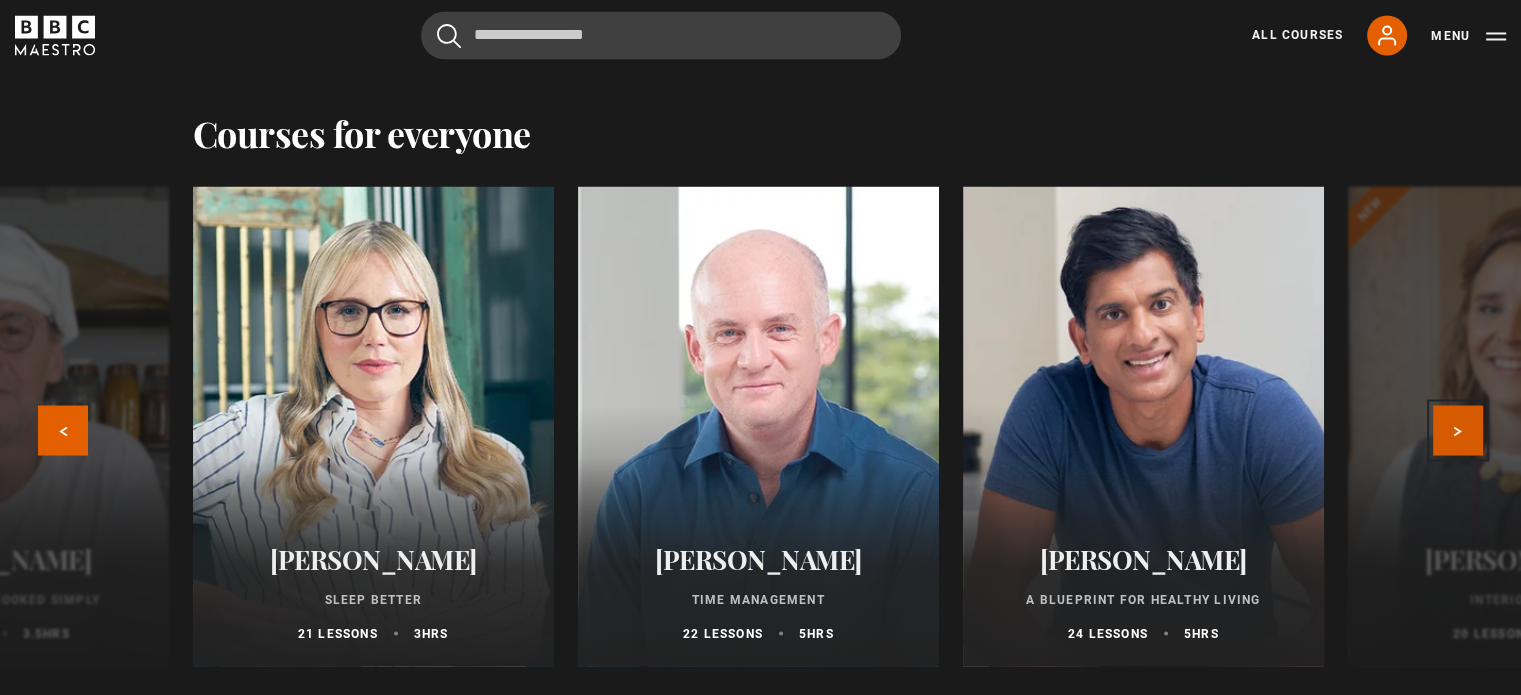 click on "Next" at bounding box center [1458, 430] 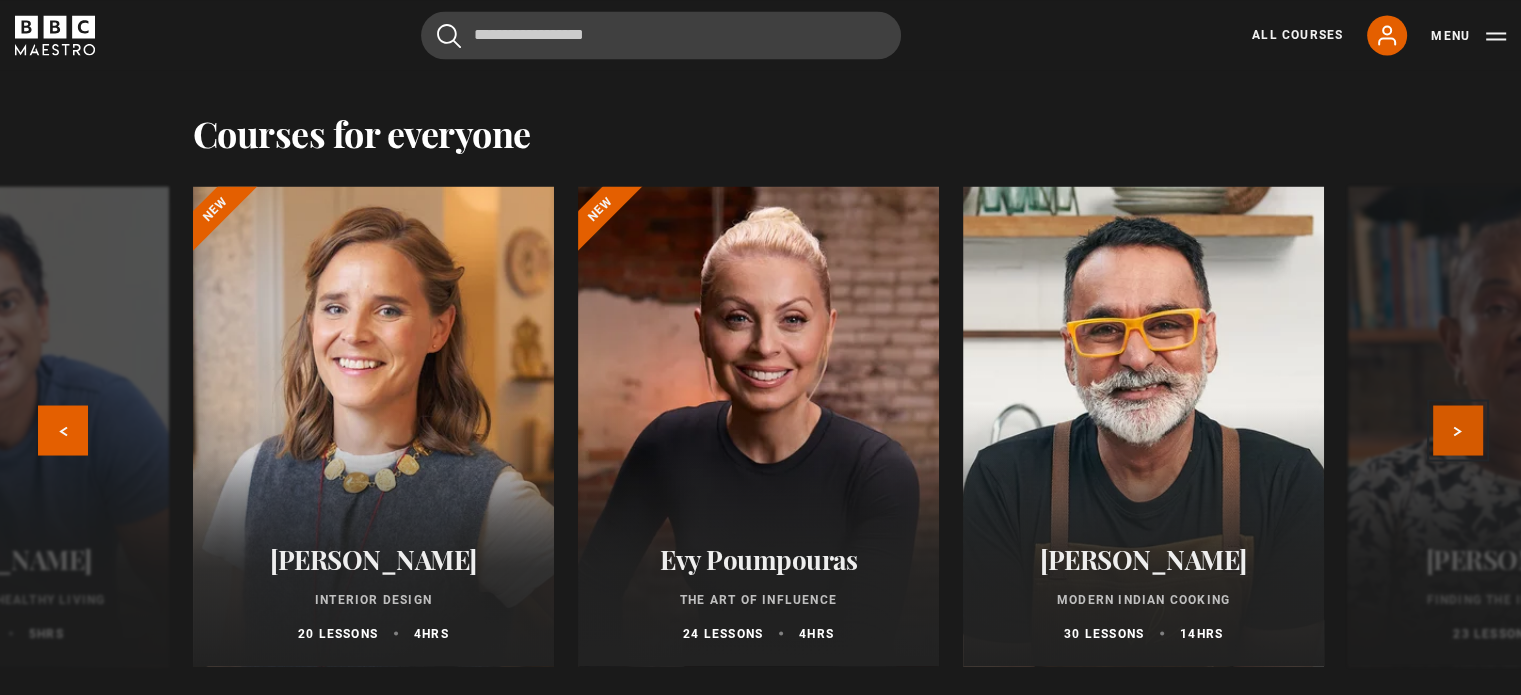 click on "Next" at bounding box center (1458, 430) 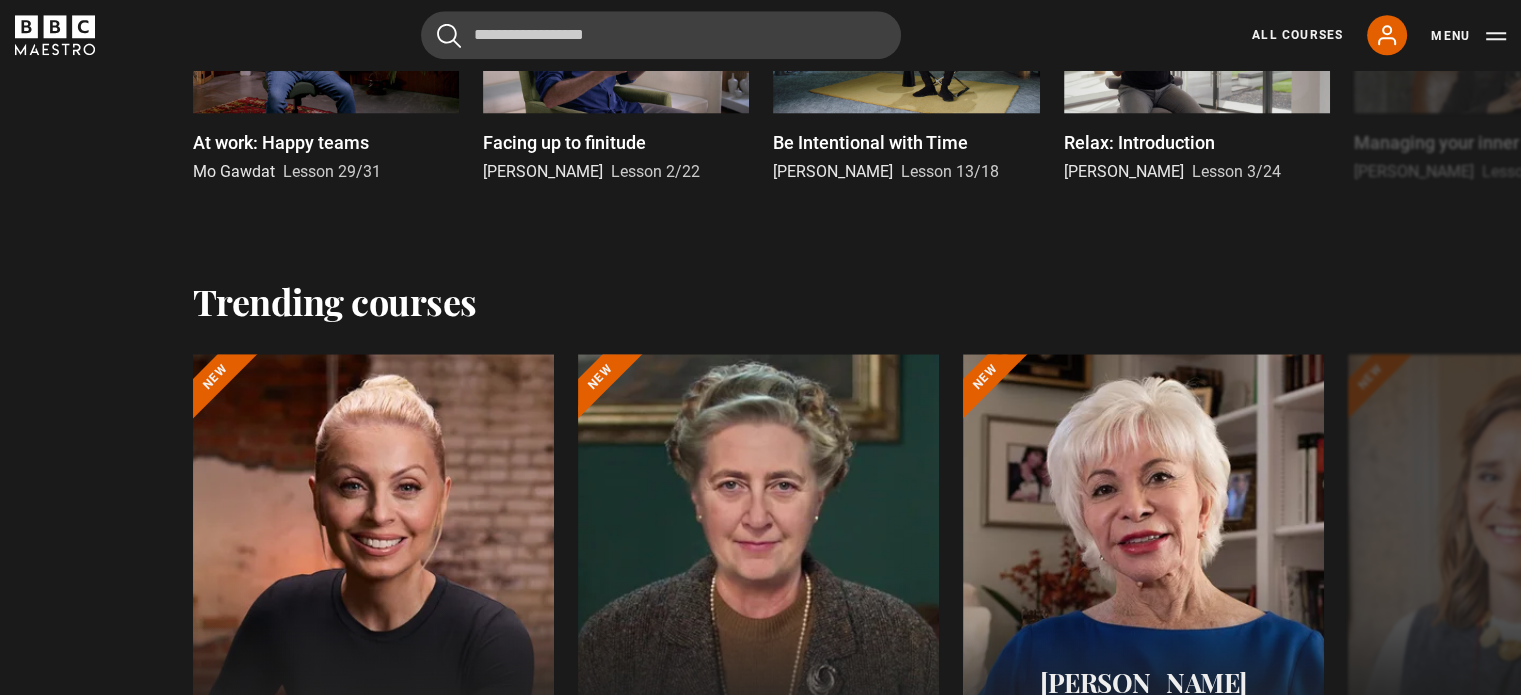 scroll, scrollTop: 1952, scrollLeft: 0, axis: vertical 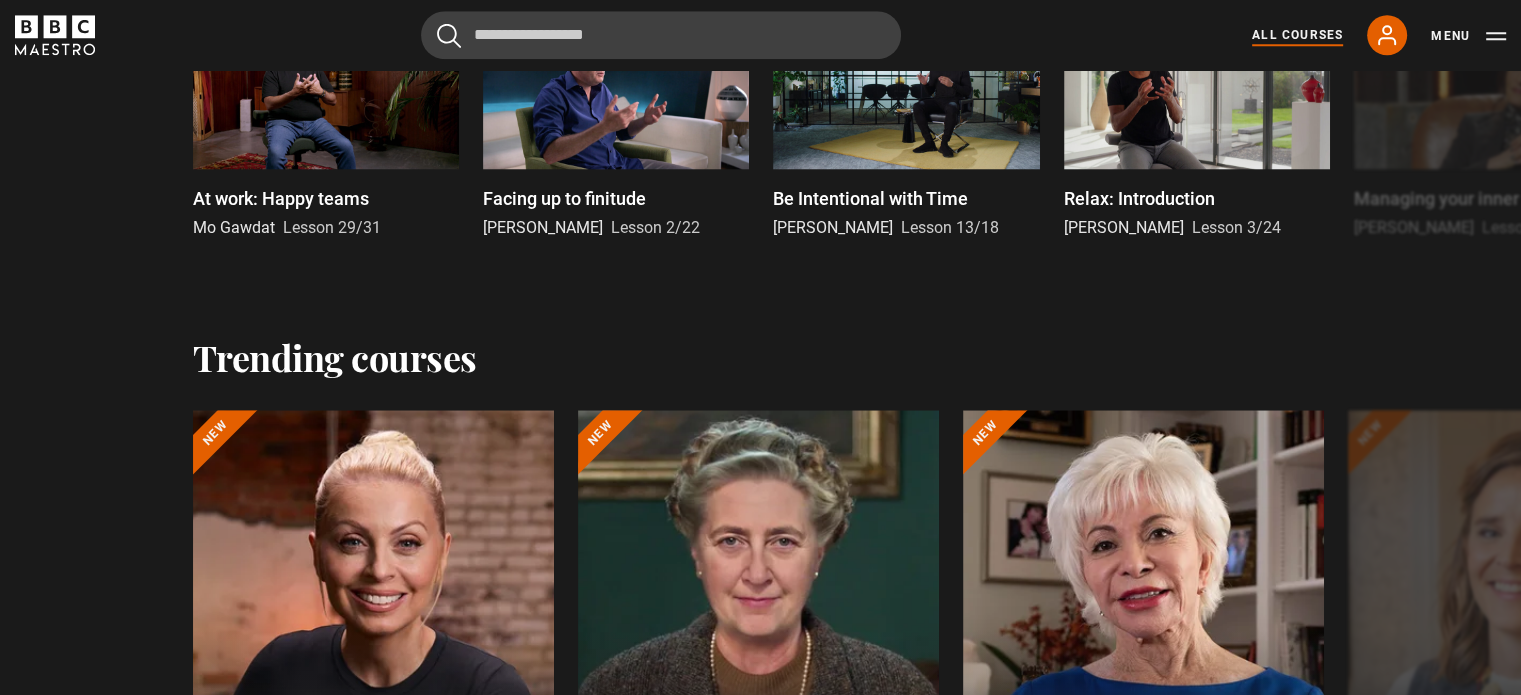 click on "All Courses" at bounding box center [1297, 35] 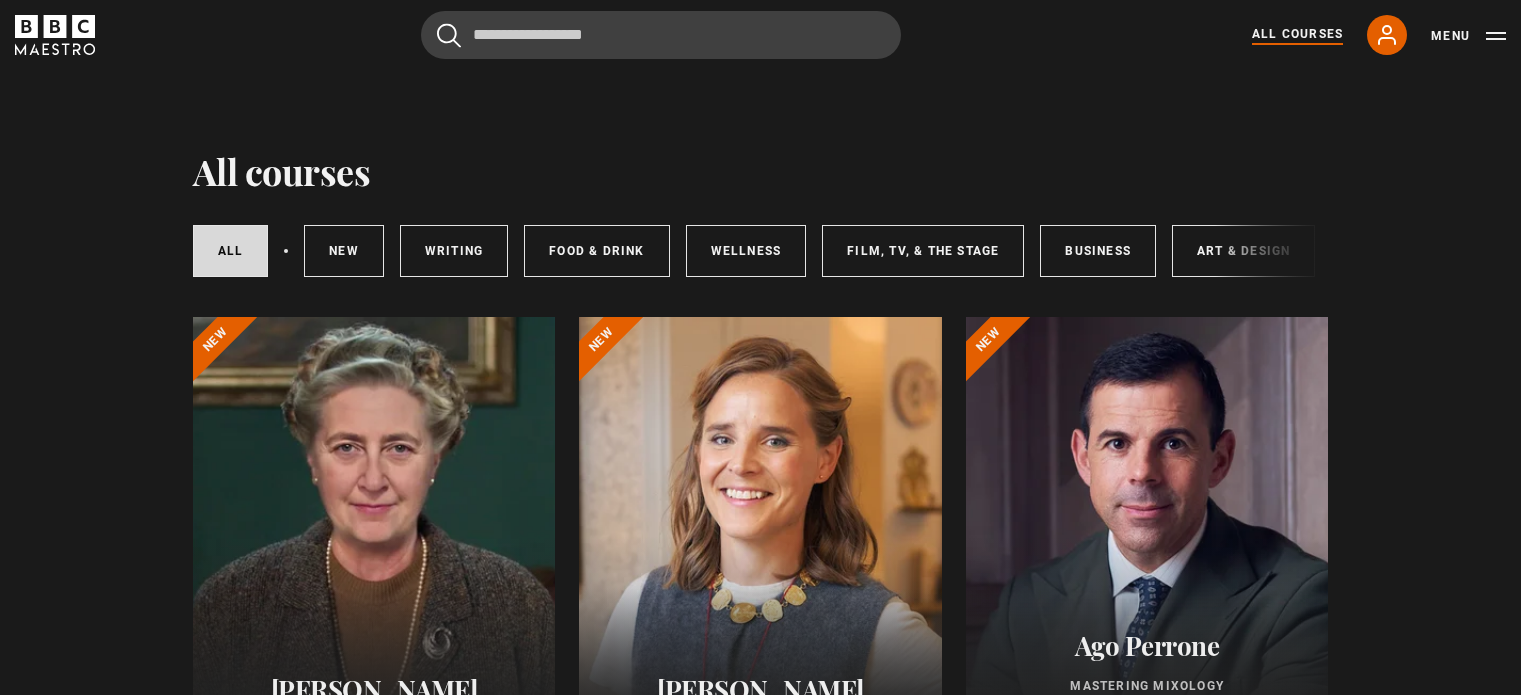 scroll, scrollTop: 80, scrollLeft: 0, axis: vertical 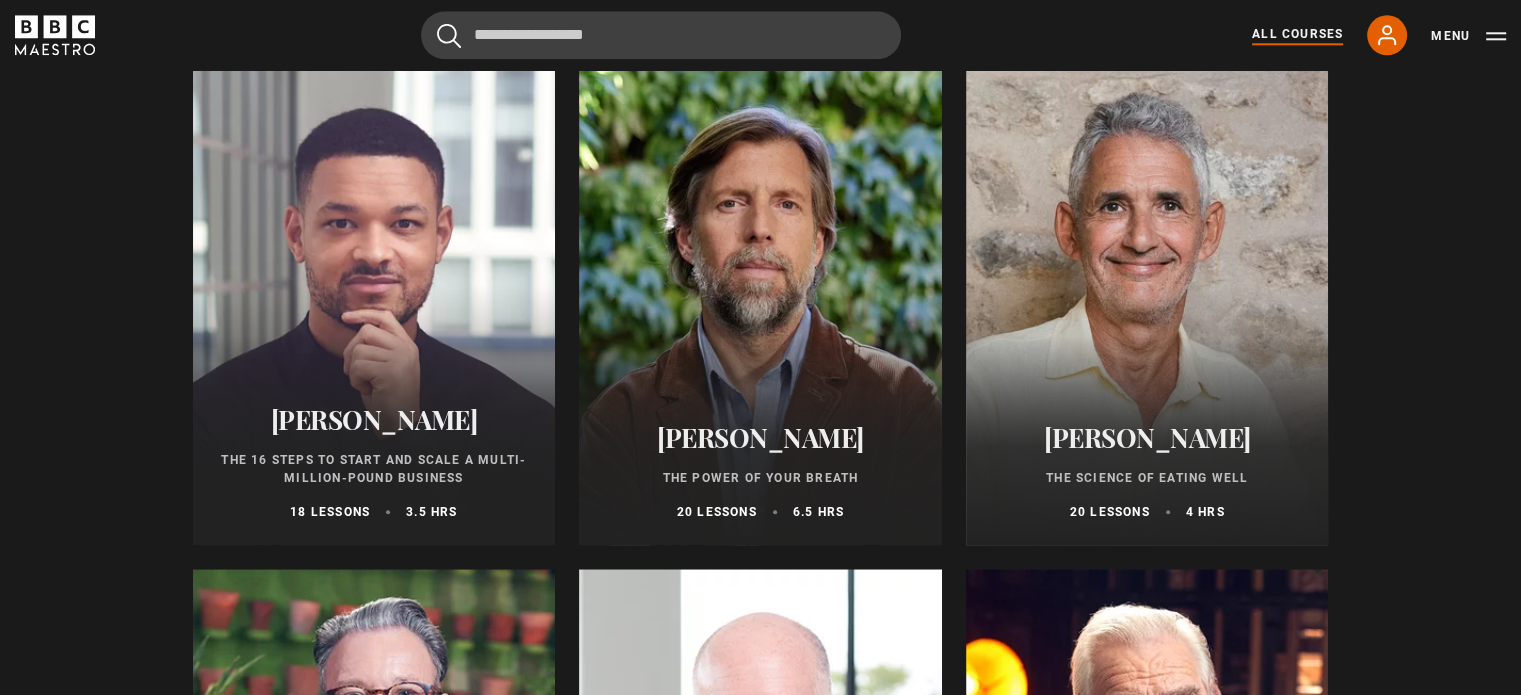click at bounding box center [760, 305] 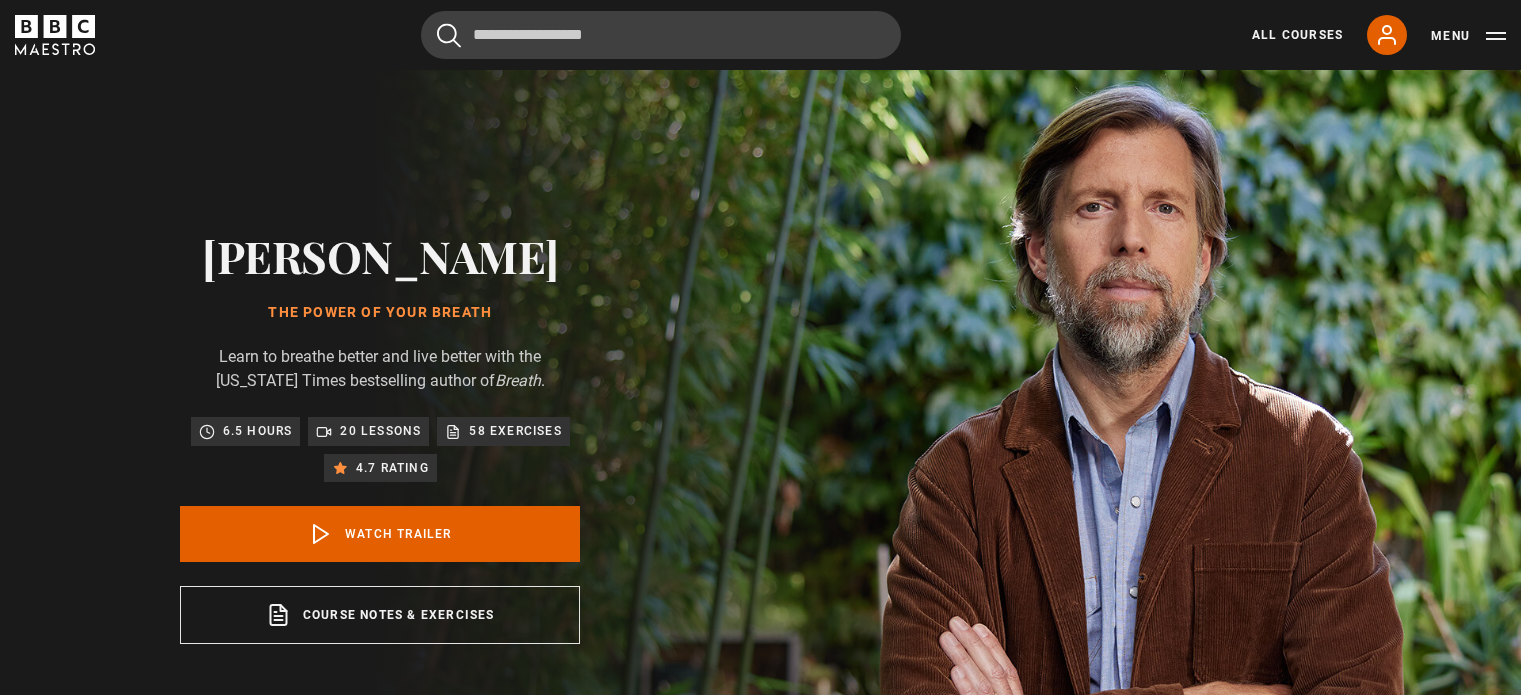 scroll, scrollTop: 0, scrollLeft: 0, axis: both 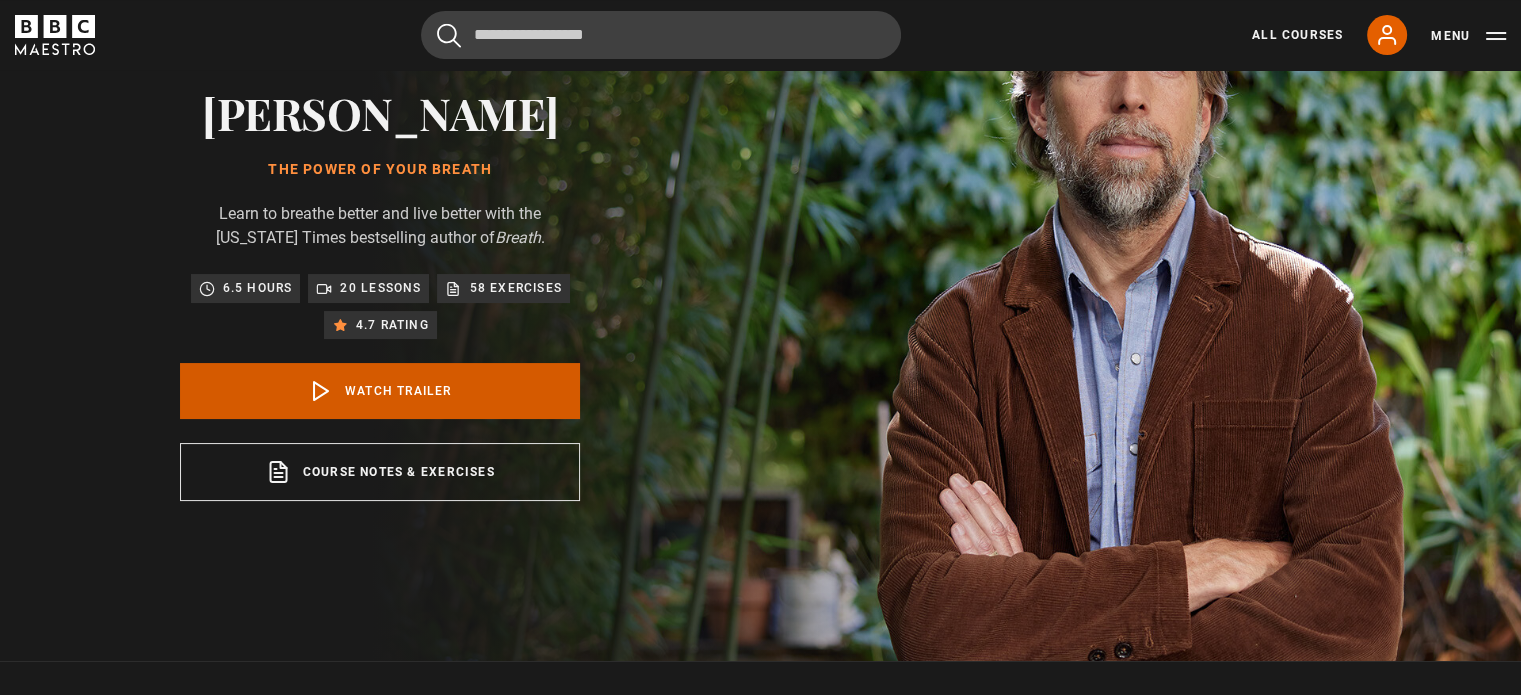 click on "Watch Trailer" at bounding box center [380, 391] 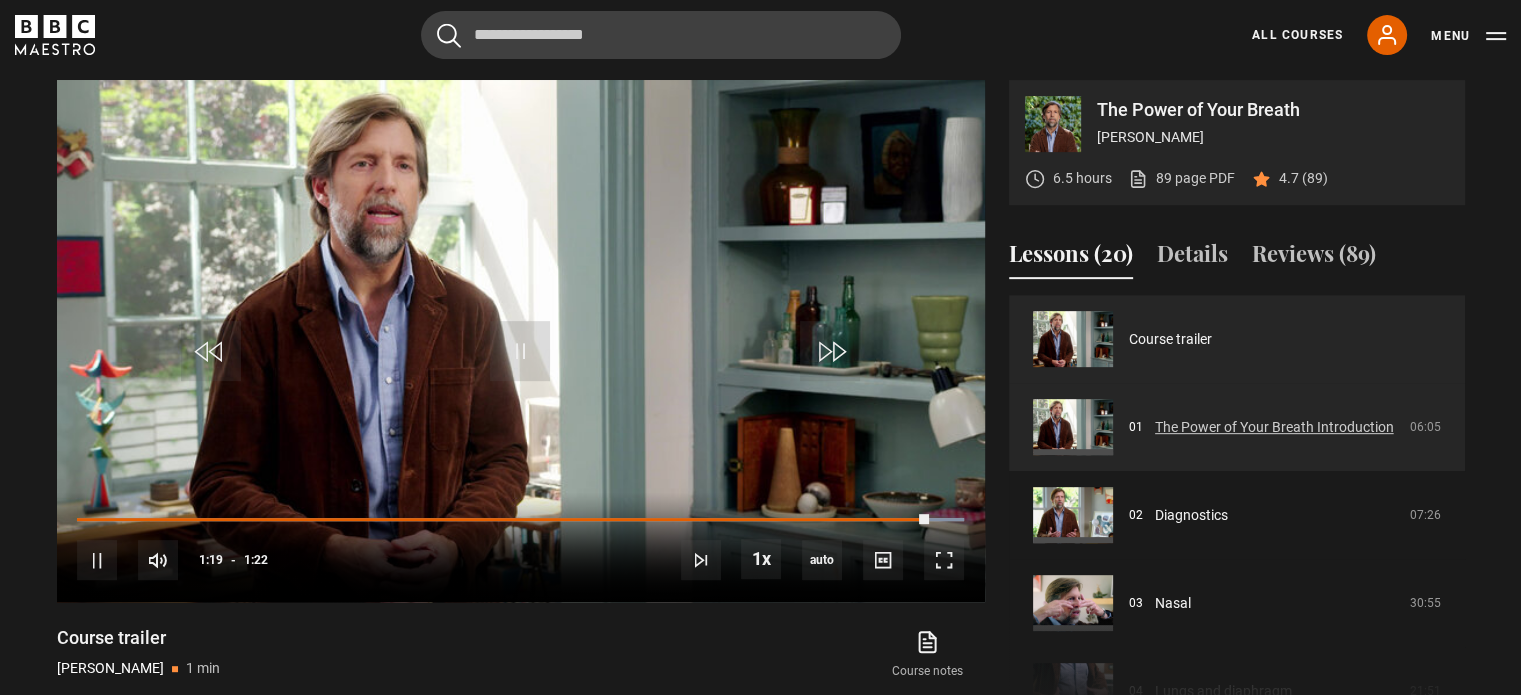 click on "The Power of Your Breath Introduction" at bounding box center (1274, 427) 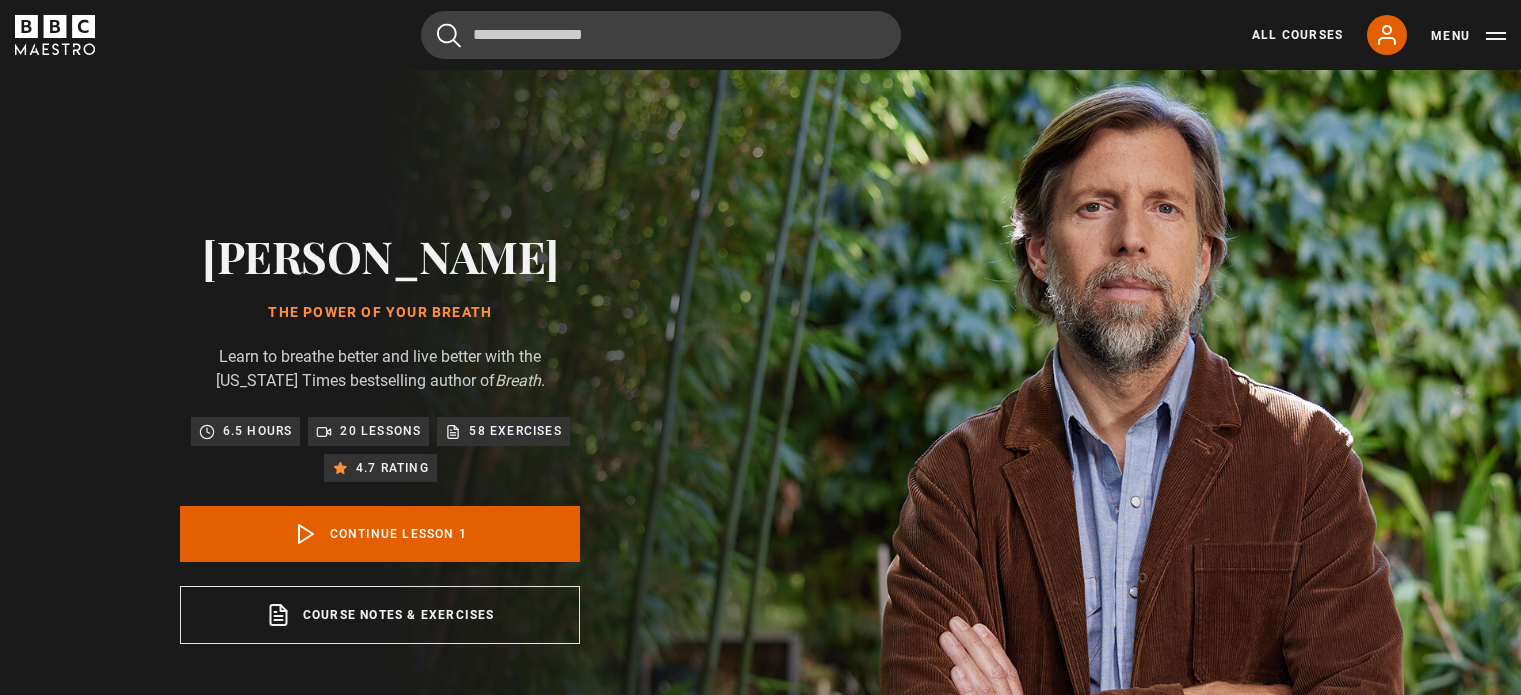 scroll, scrollTop: 804, scrollLeft: 0, axis: vertical 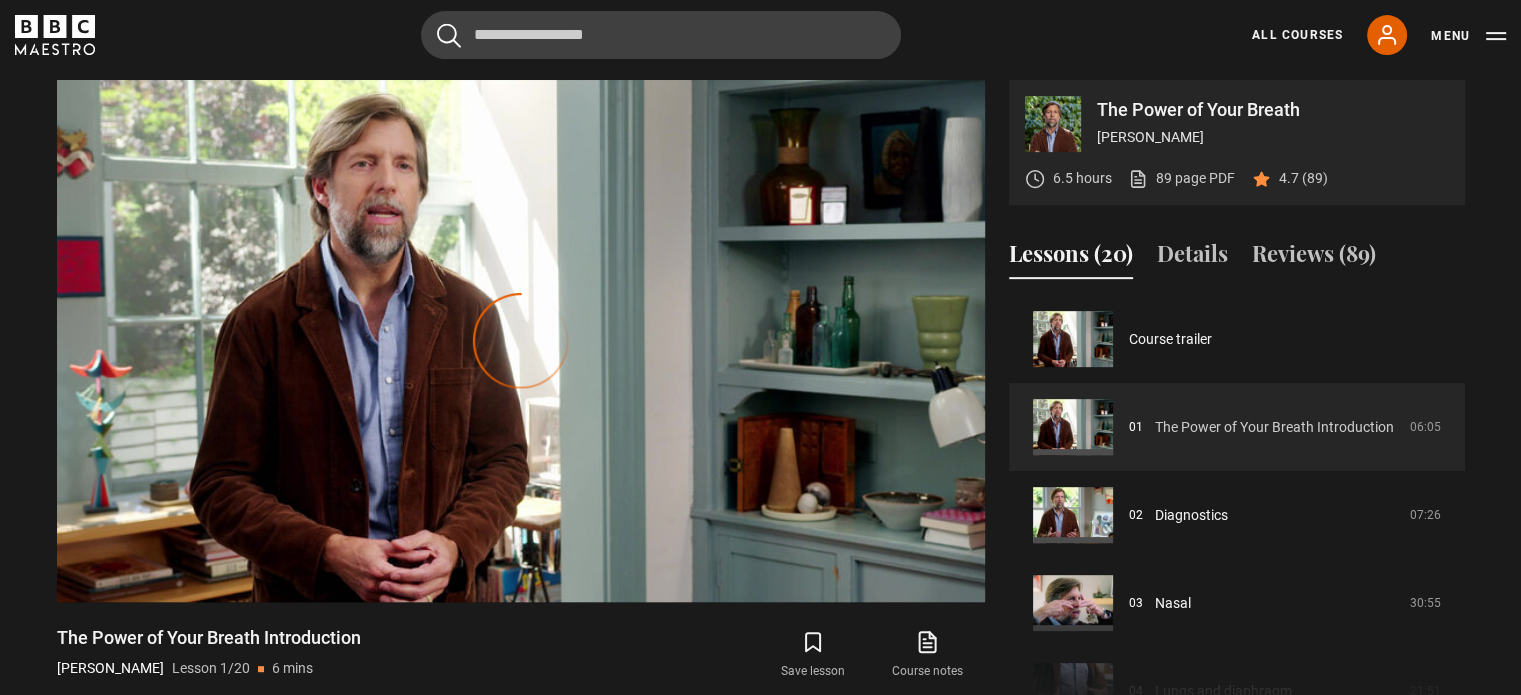 click on "The Power of Your Breath Introduction" at bounding box center [1274, 427] 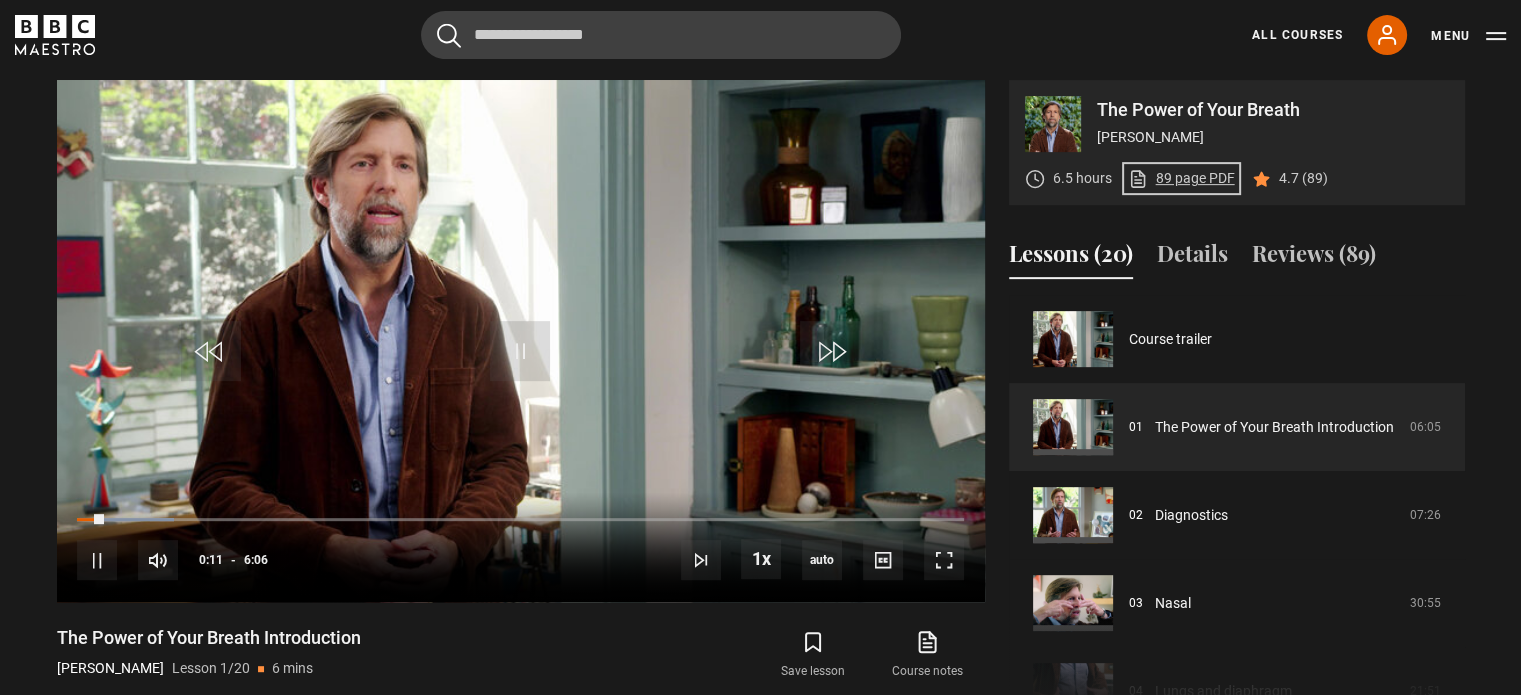 click on "89 page PDF
(opens in new tab)" at bounding box center [1181, 178] 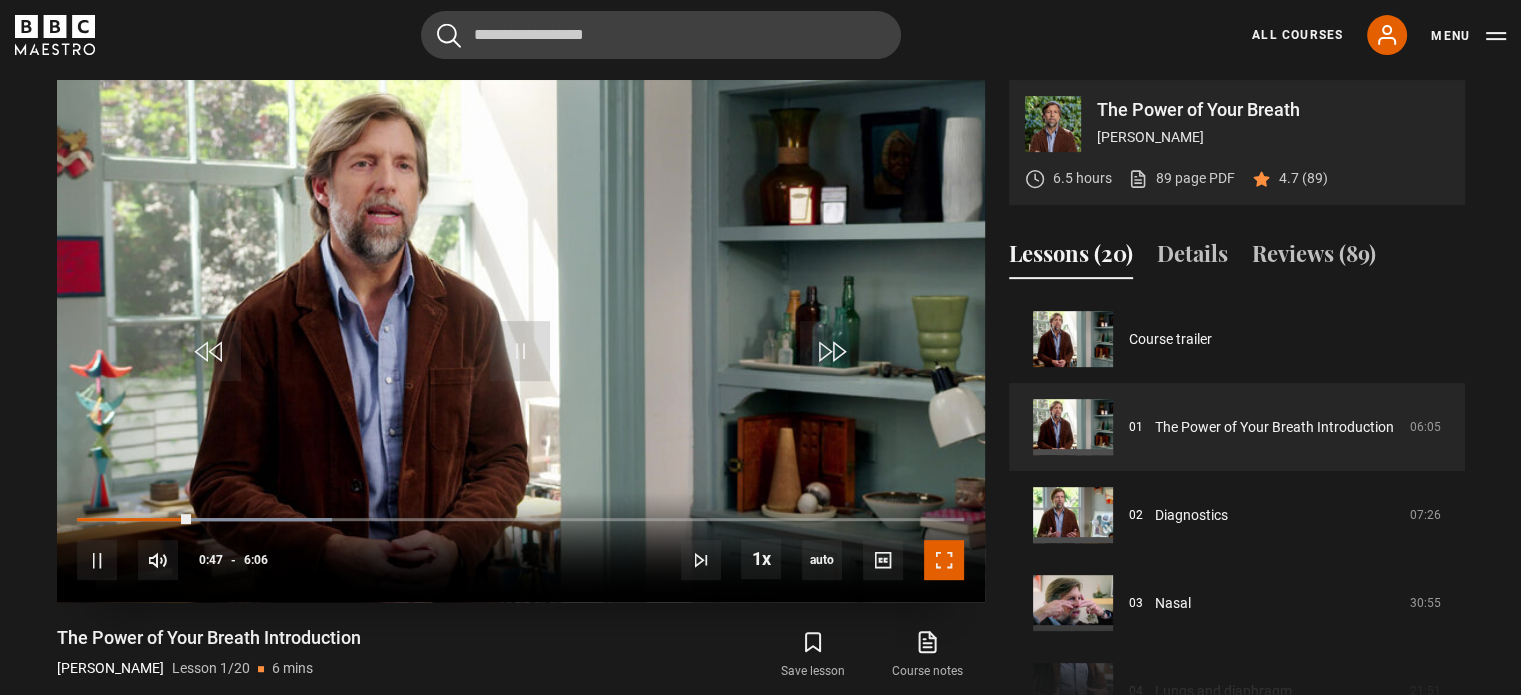 click at bounding box center [944, 560] 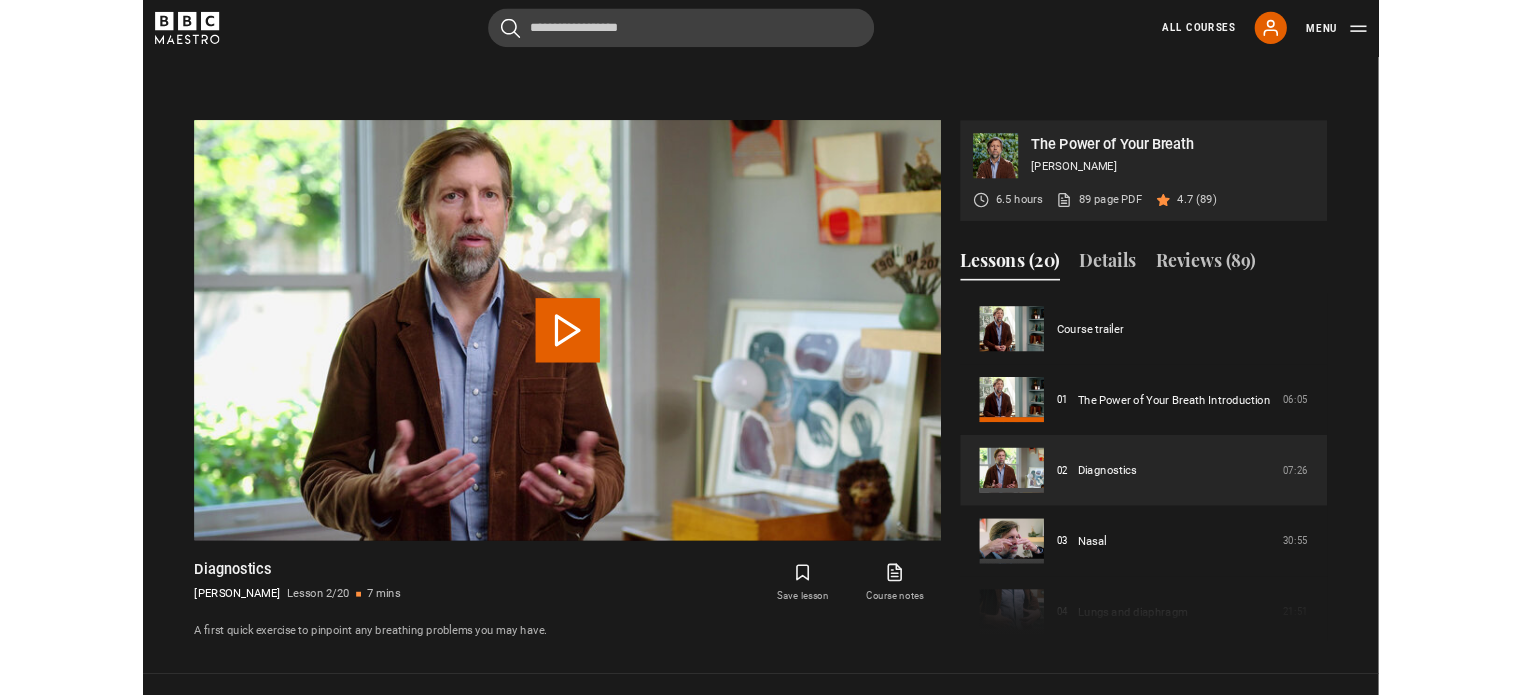 scroll, scrollTop: 874, scrollLeft: 0, axis: vertical 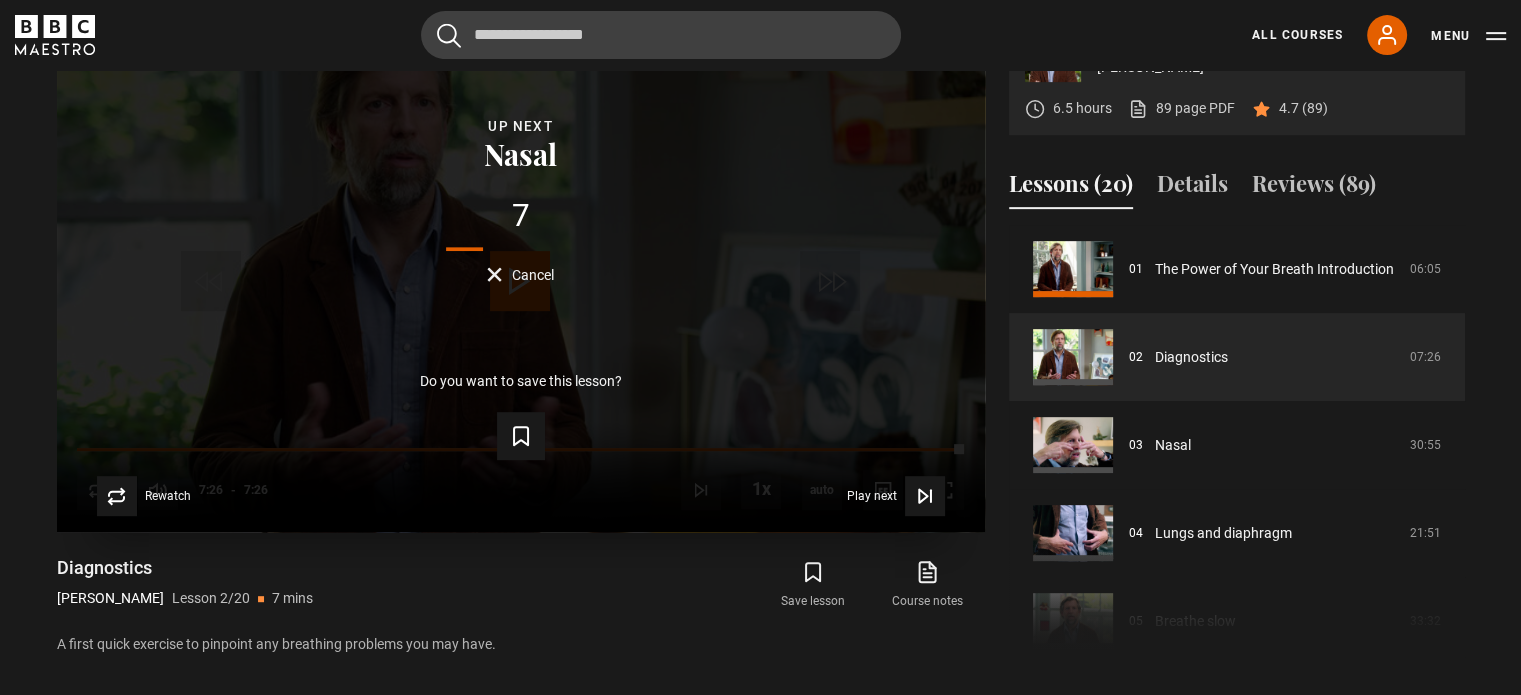 click on "Cancel" at bounding box center [533, 275] 